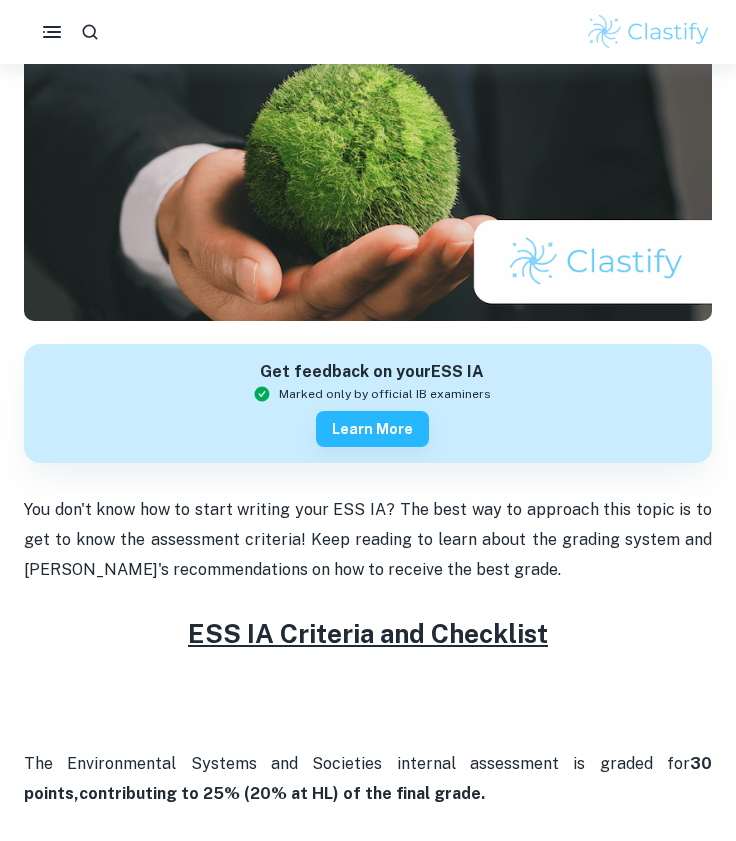 scroll, scrollTop: 0, scrollLeft: 0, axis: both 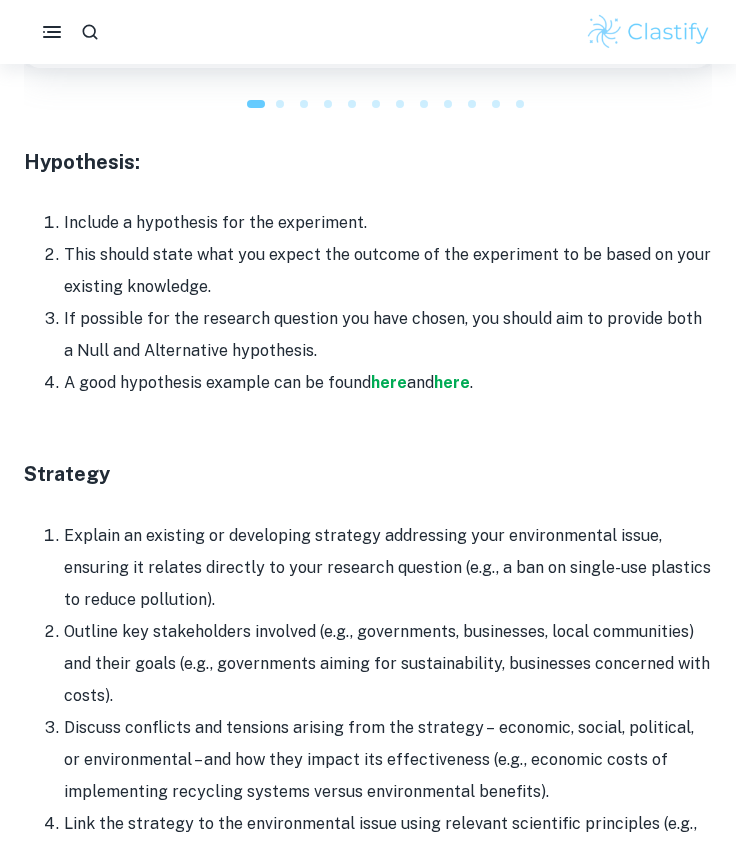 drag, startPoint x: 245, startPoint y: 589, endPoint x: 154, endPoint y: 611, distance: 93.62158 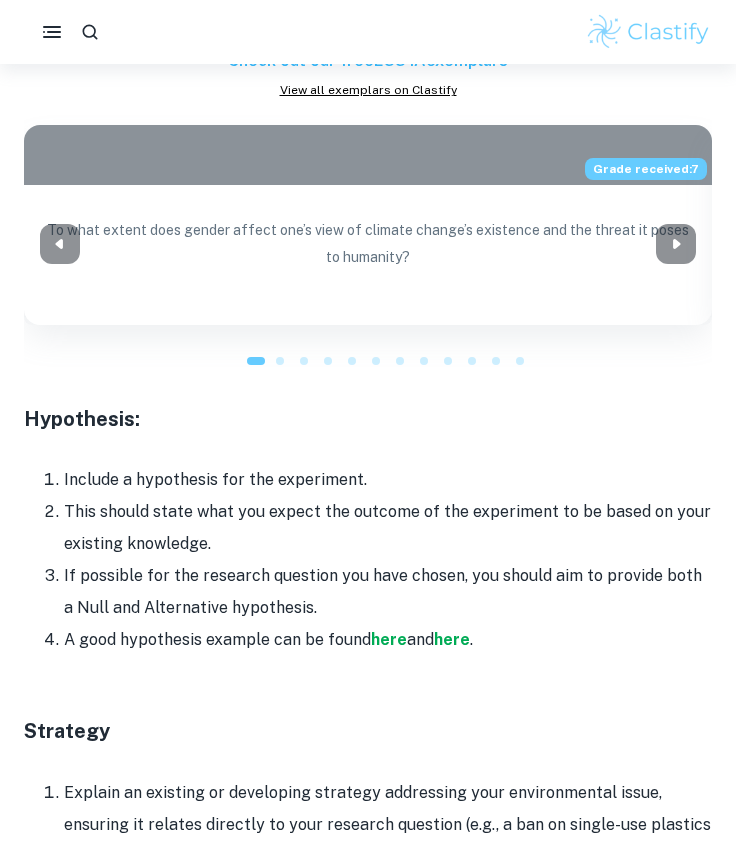 scroll, scrollTop: 2747, scrollLeft: 0, axis: vertical 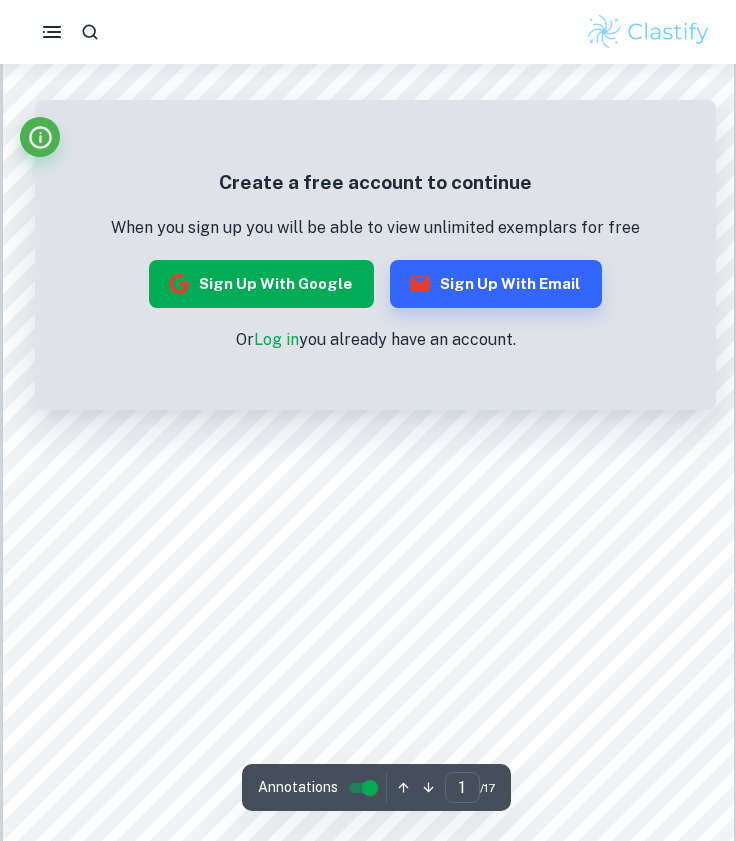 click on "Sign up with Google" at bounding box center (261, 284) 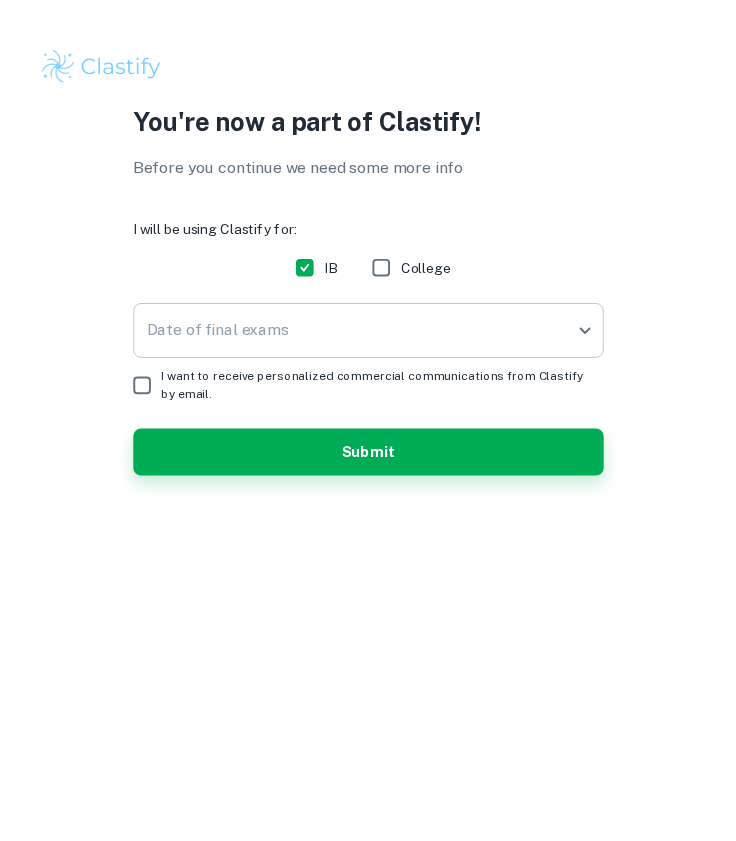 scroll, scrollTop: 0, scrollLeft: 0, axis: both 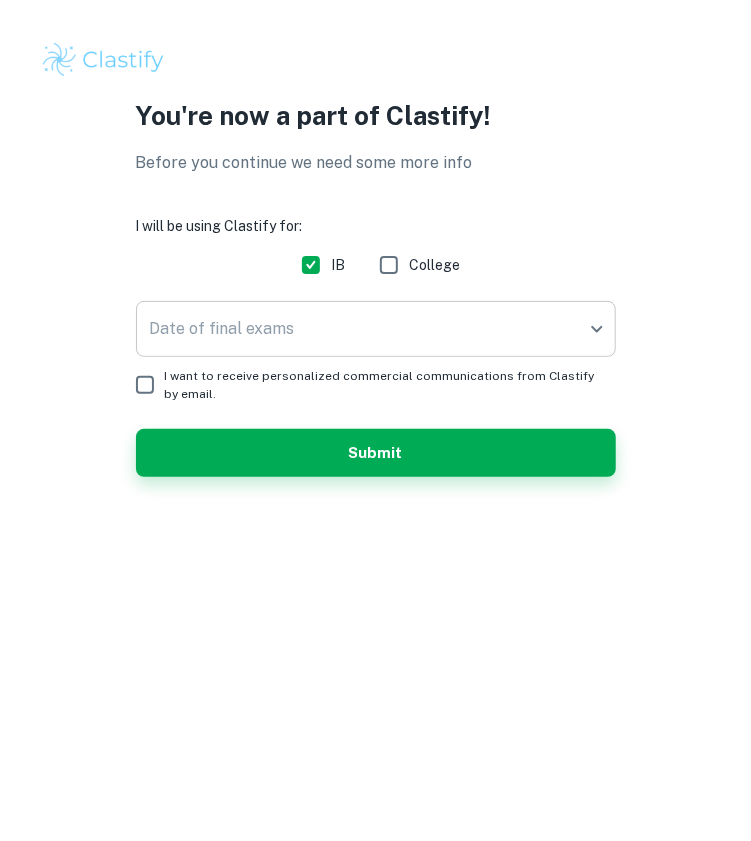 click on "We value your privacy We use cookies to enhance your browsing experience, serve personalised ads or content, and analyse our traffic. By clicking "Accept All", you consent to our use of cookies.   Cookie Policy Customise   Reject All   Accept All   Customise Consent Preferences   We use cookies to help you navigate efficiently and perform certain functions. You will find detailed information about all cookies under each consent category below. The cookies that are categorised as "Necessary" are stored on your browser as they are essential for enabling the basic functionalities of the site. ...  Show more For more information on how Google's third-party cookies operate and handle your data, see:   Google Privacy Policy Necessary Always Active Necessary cookies are required to enable the basic features of this site, such as providing secure log-in or adjusting your consent preferences. These cookies do not store any personally identifiable data. Functional Analytics Performance Advertisement Uncategorised" at bounding box center (375, 420) 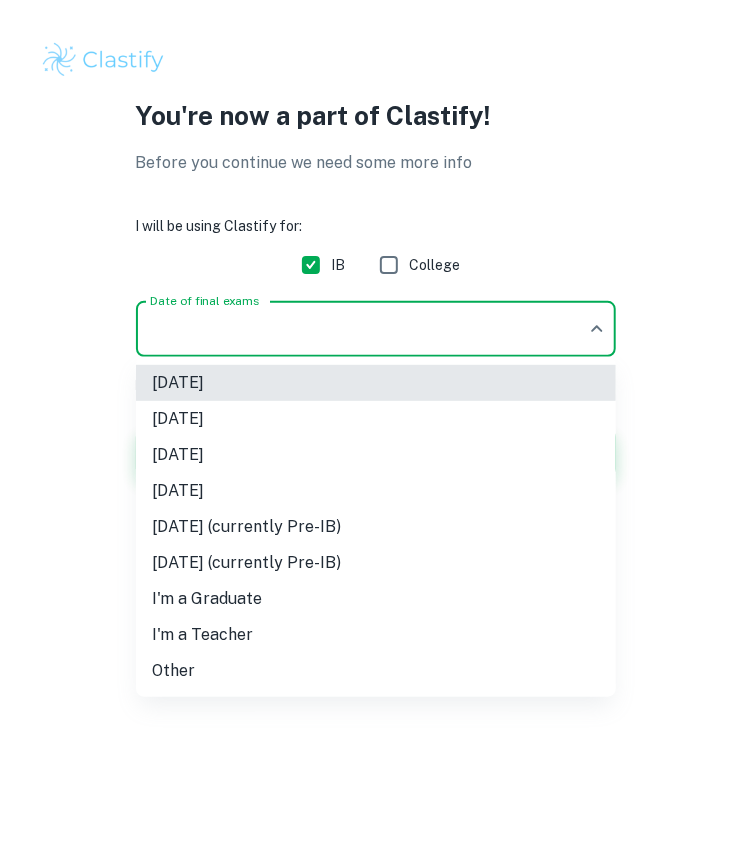 click on "[DATE]" at bounding box center (376, 455) 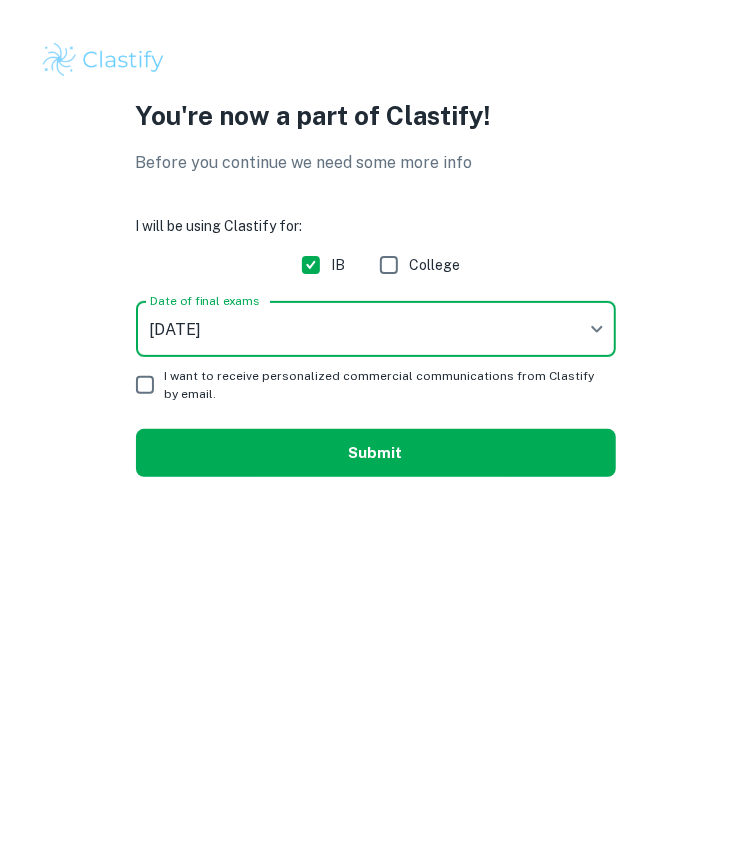 click on "Submit" at bounding box center (376, 453) 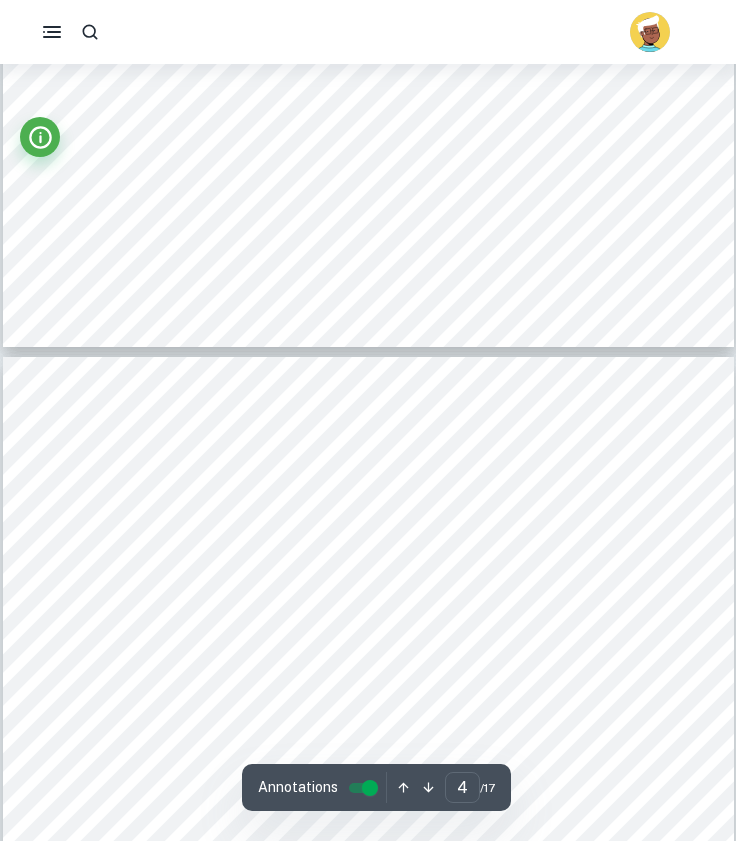 scroll, scrollTop: 3272, scrollLeft: 0, axis: vertical 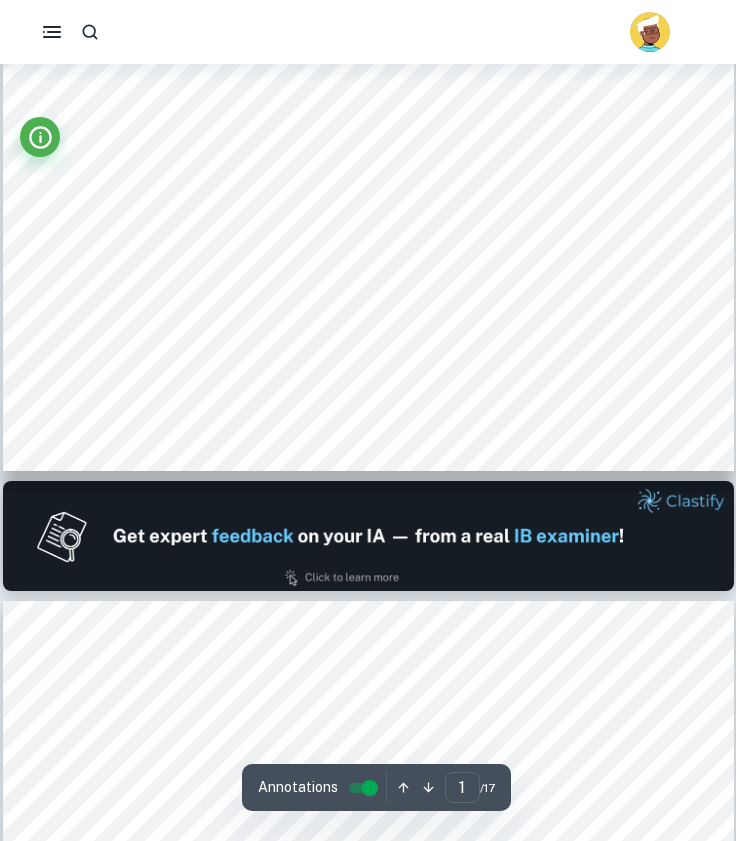 type on "2" 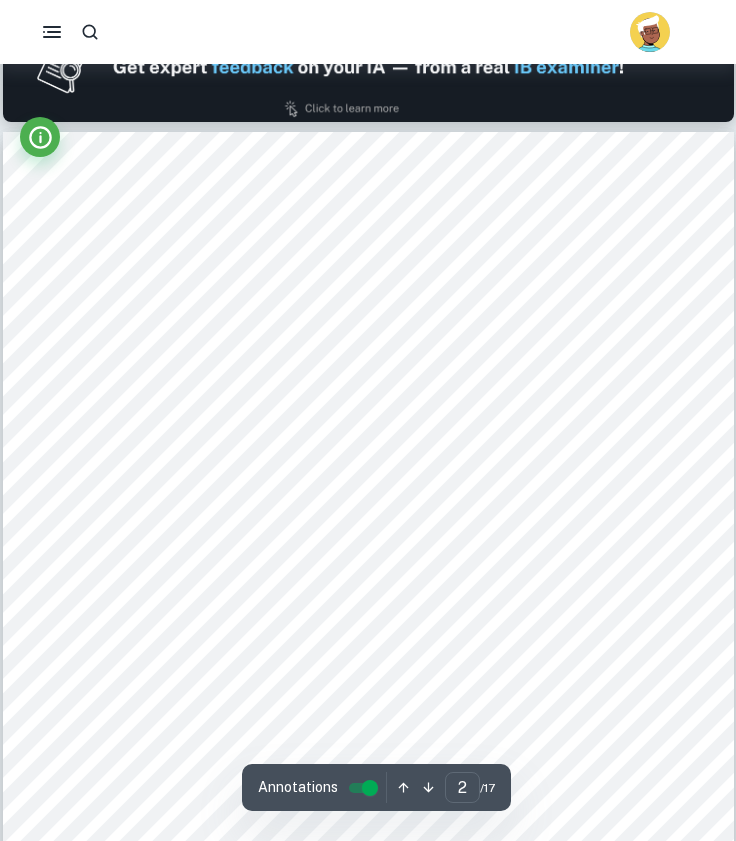 scroll, scrollTop: 1029, scrollLeft: 0, axis: vertical 